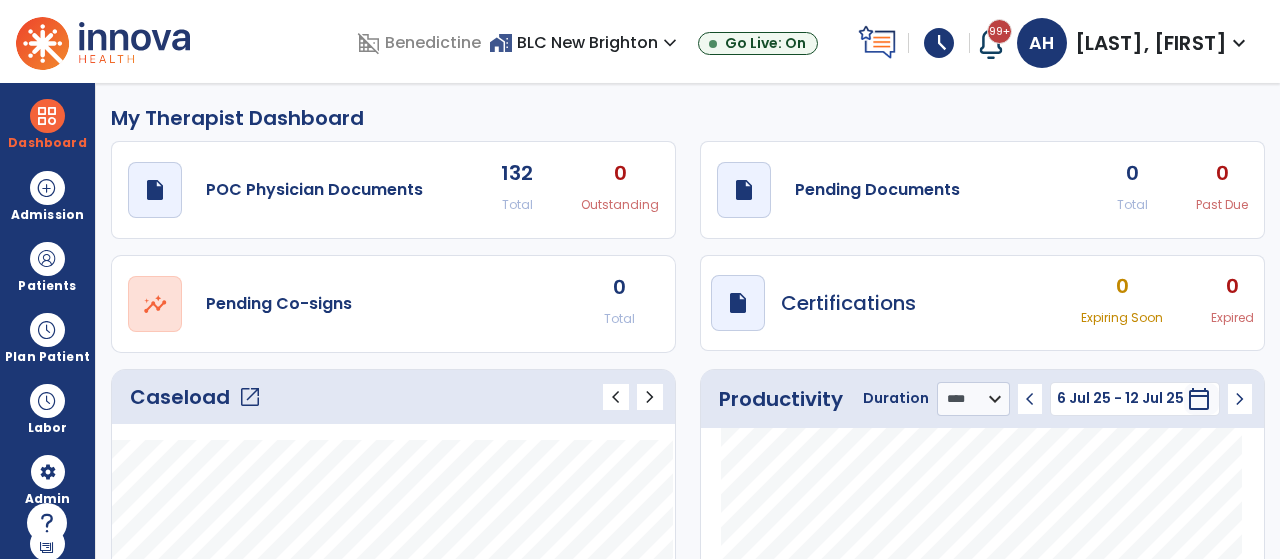 select on "****" 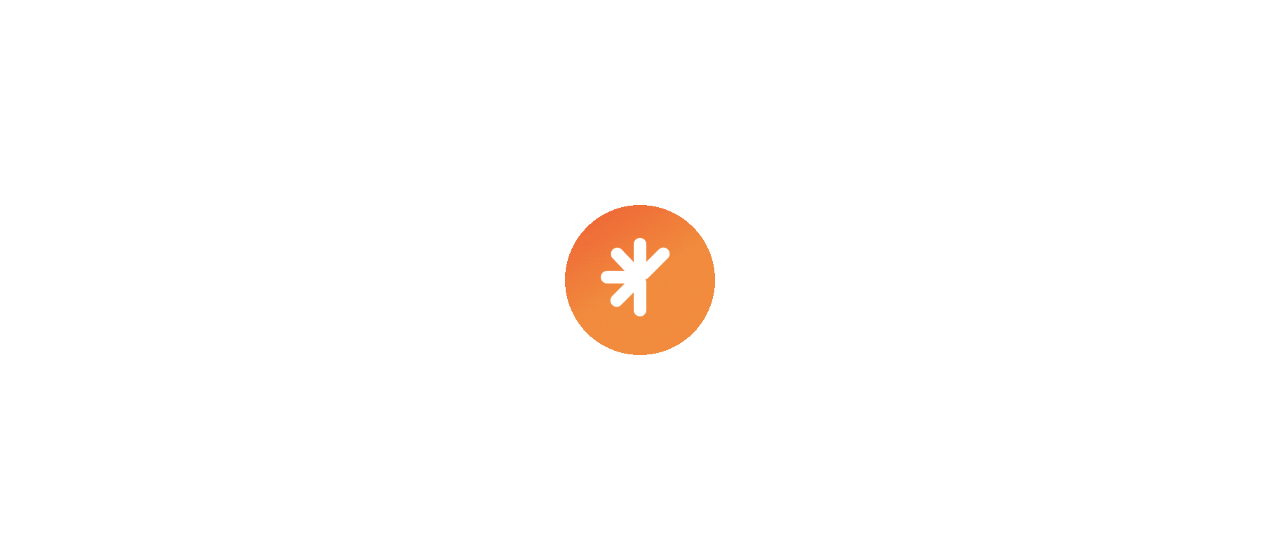 scroll, scrollTop: 0, scrollLeft: 0, axis: both 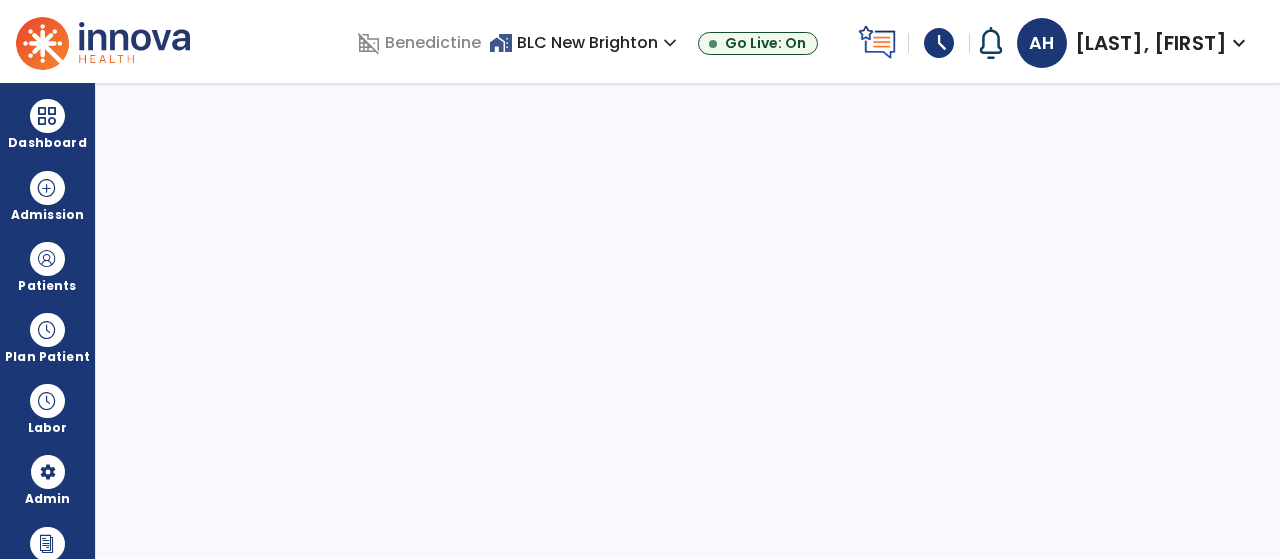 select on "****" 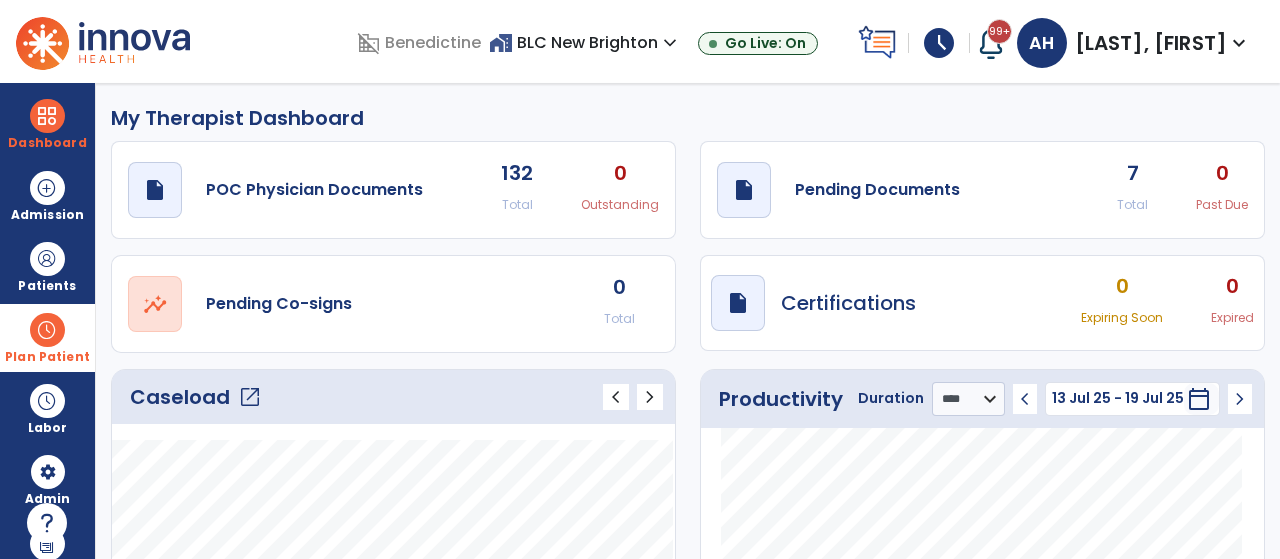 click at bounding box center (47, 330) 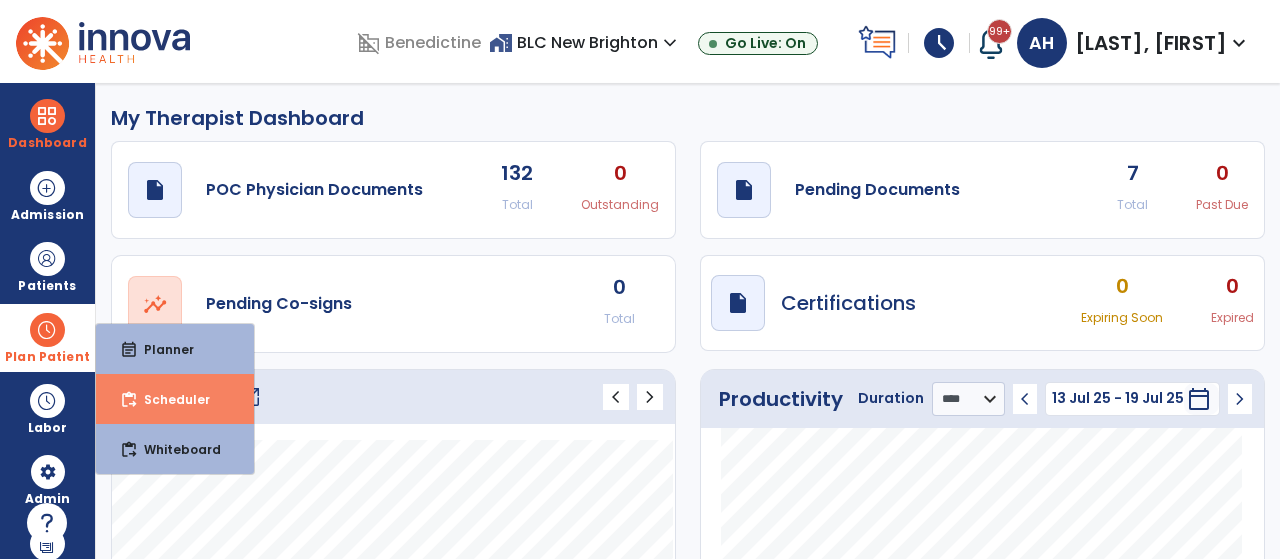 click on "Scheduler" at bounding box center (169, 399) 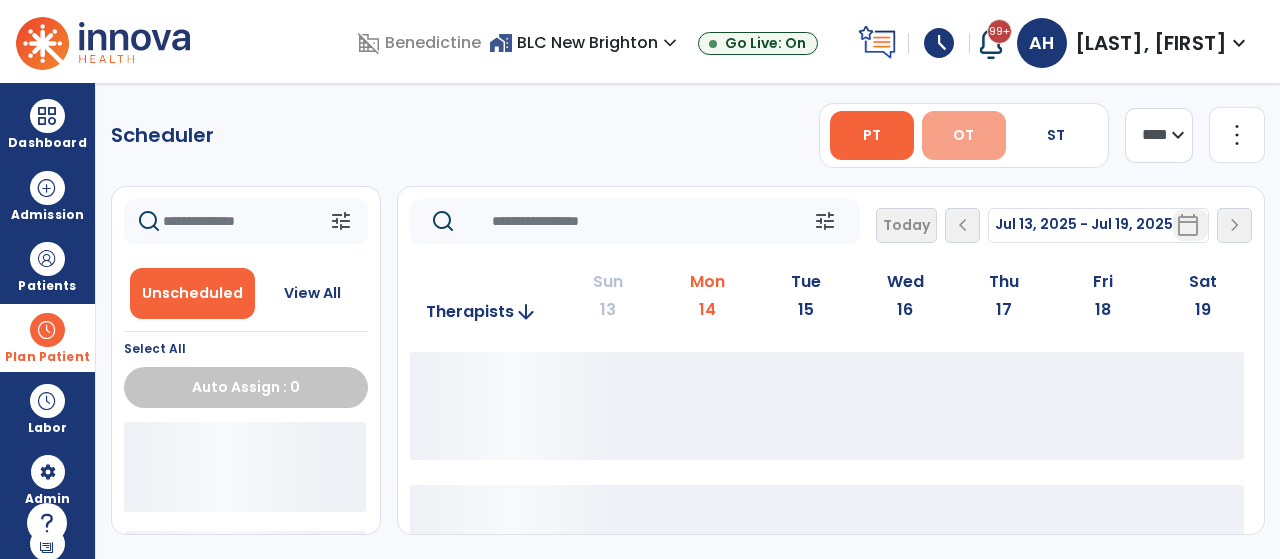 click on "OT" at bounding box center [963, 135] 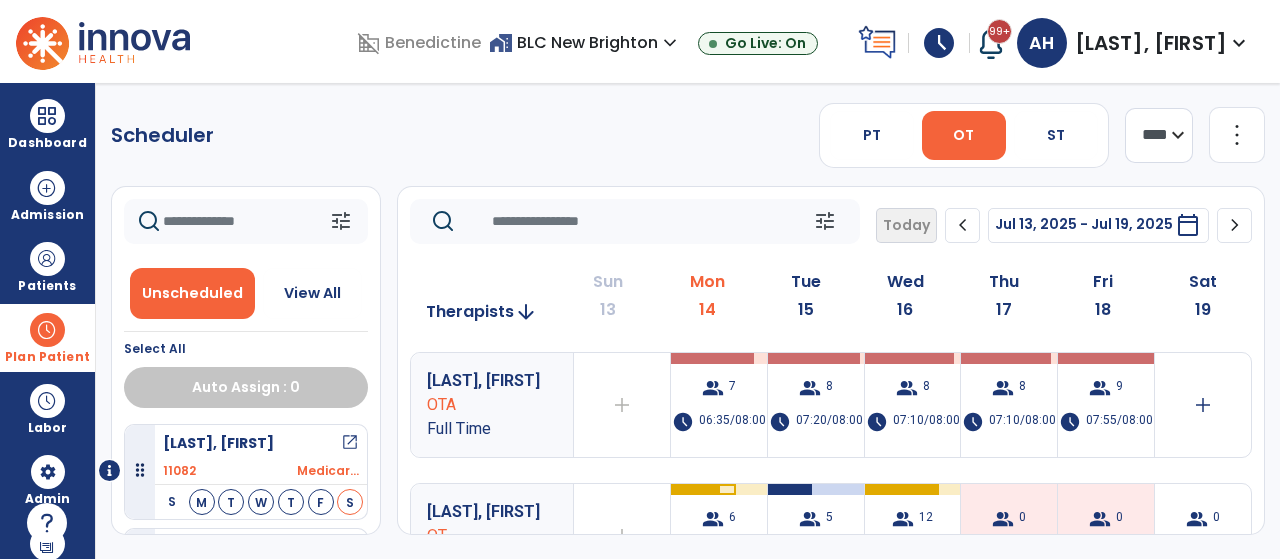 click on "**** ***" 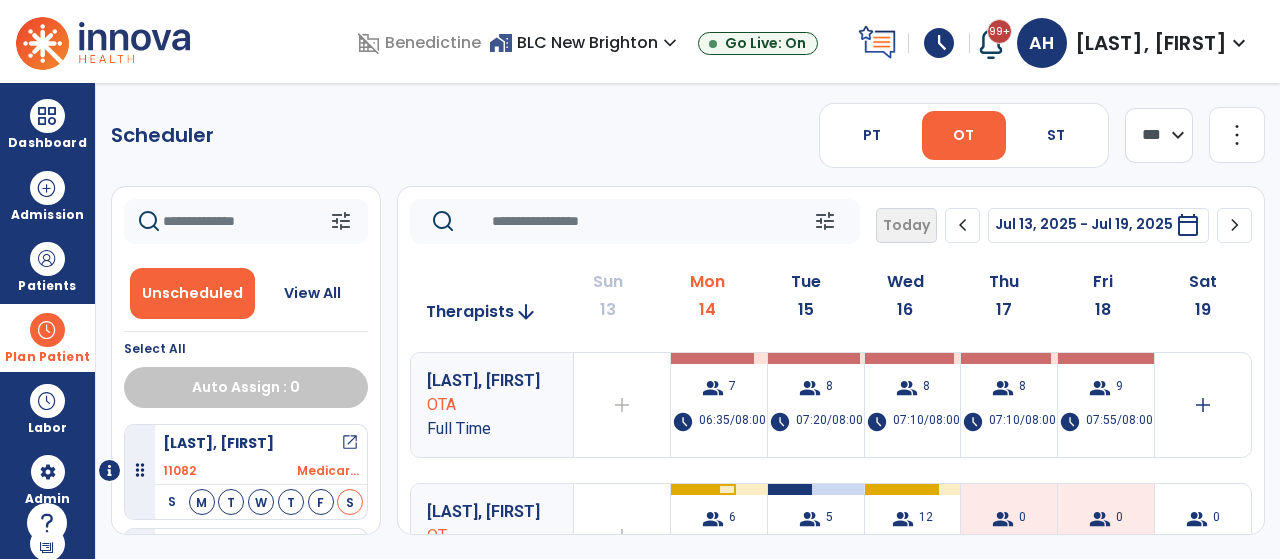 click on "**** ***" 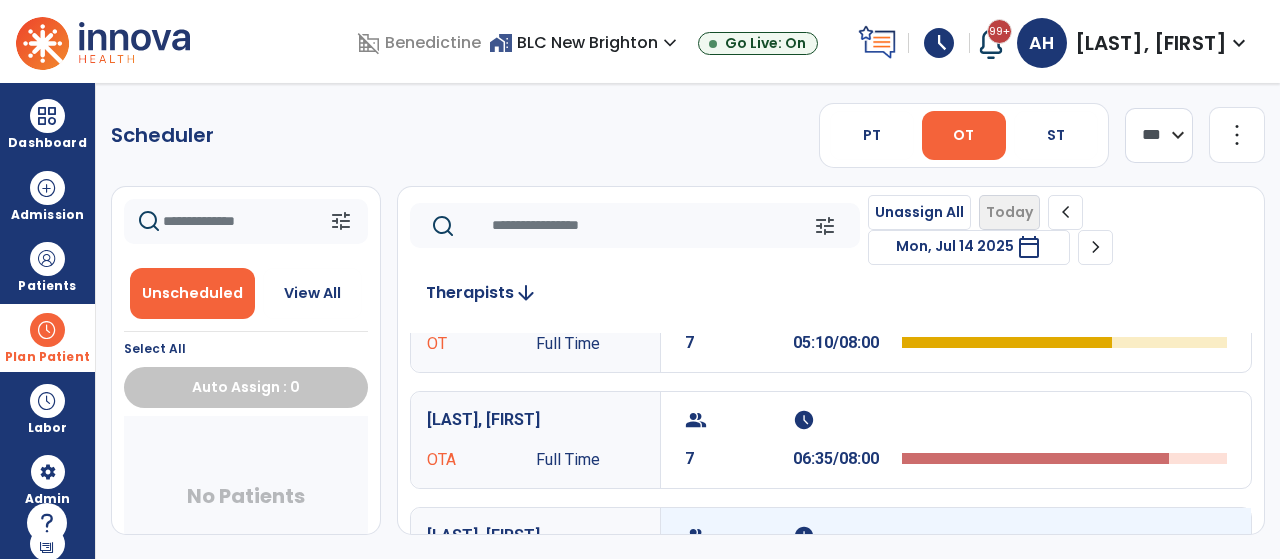scroll, scrollTop: 61, scrollLeft: 0, axis: vertical 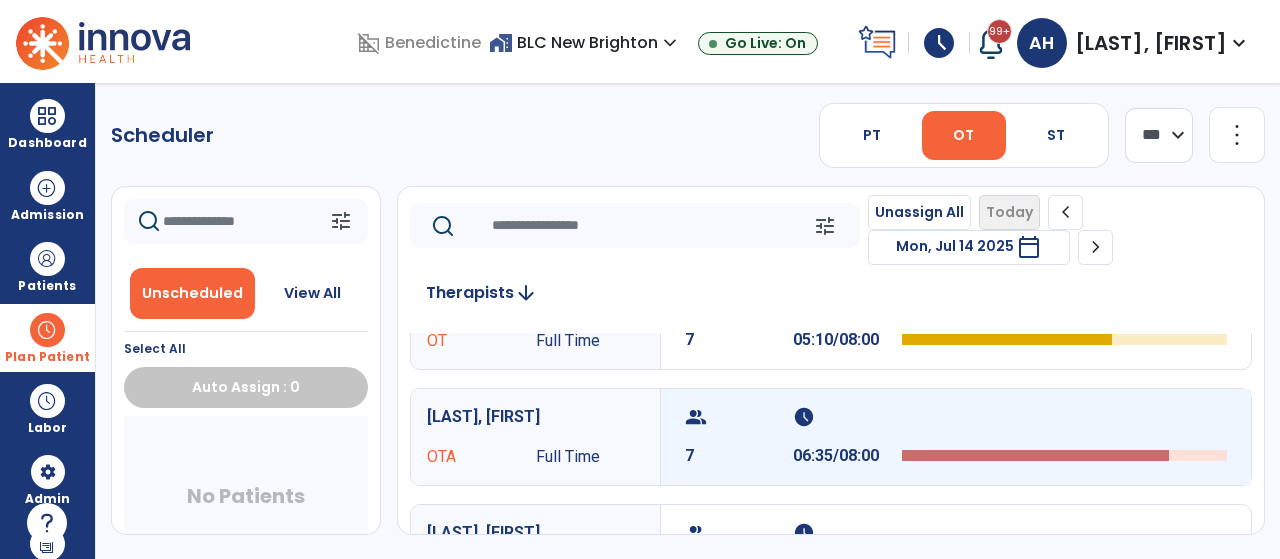 click on "7" at bounding box center [739, 456] 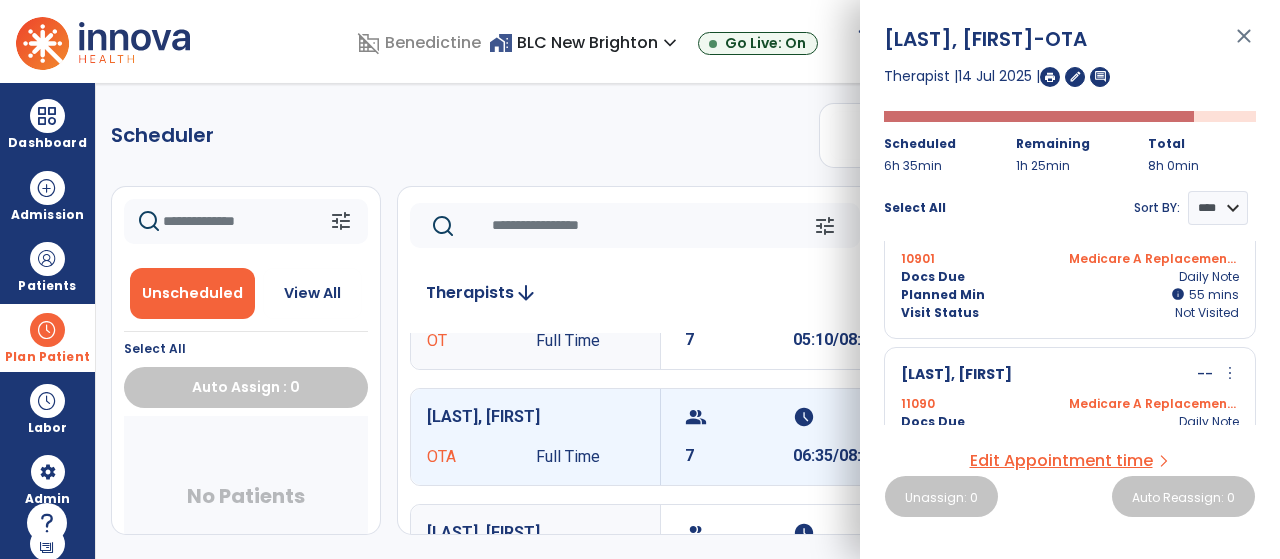 scroll, scrollTop: 823, scrollLeft: 0, axis: vertical 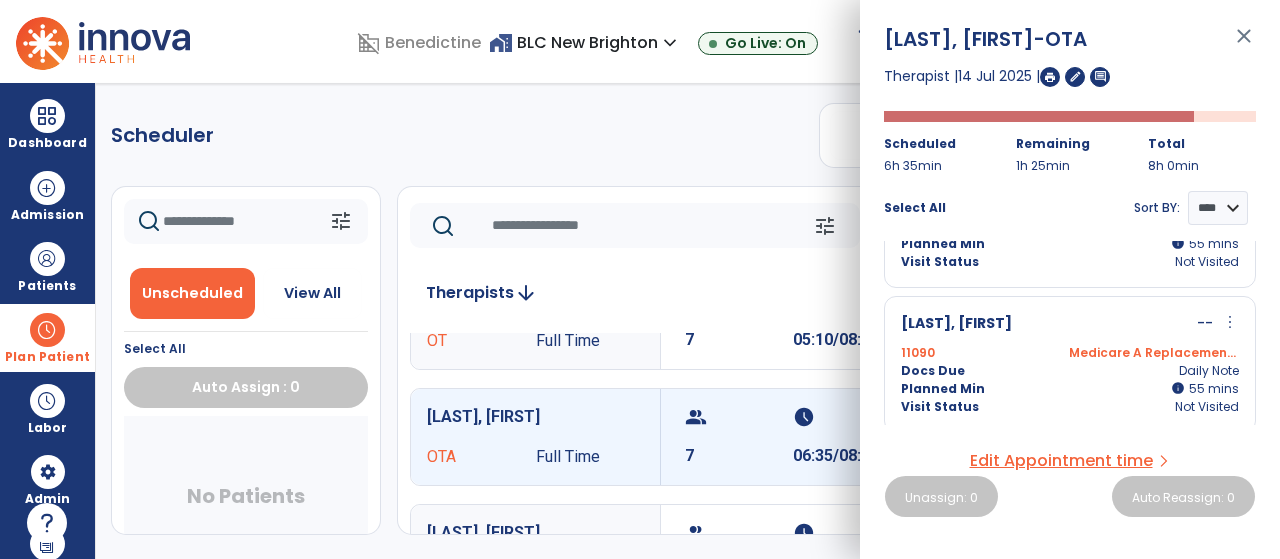 click on "Visit Status  Not Visited" at bounding box center [1070, 407] 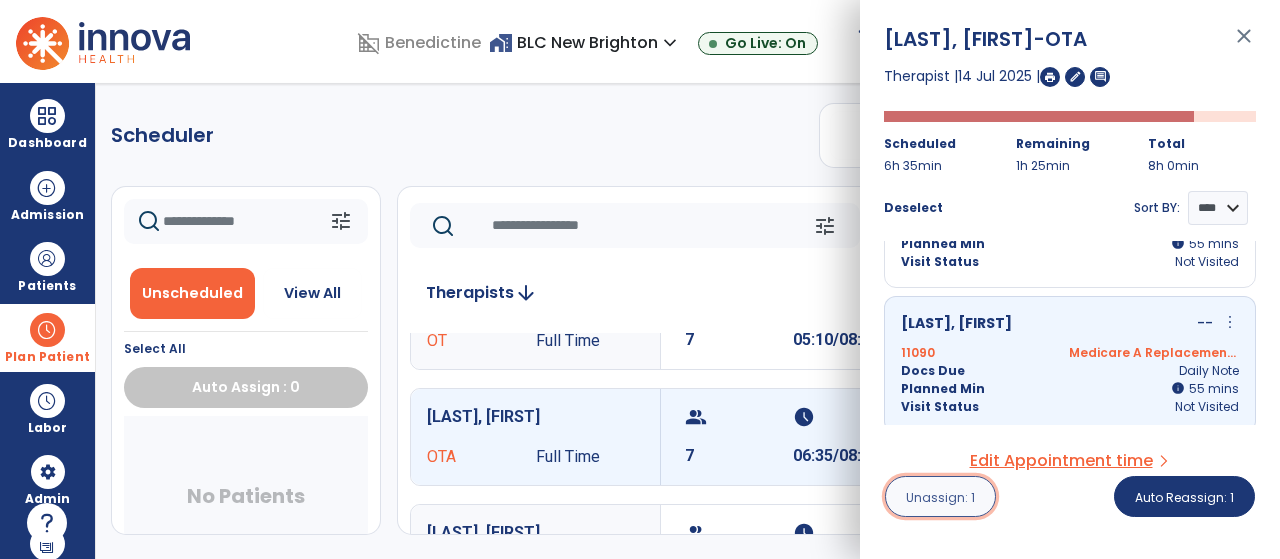 click on "Unassign: 1" at bounding box center [940, 497] 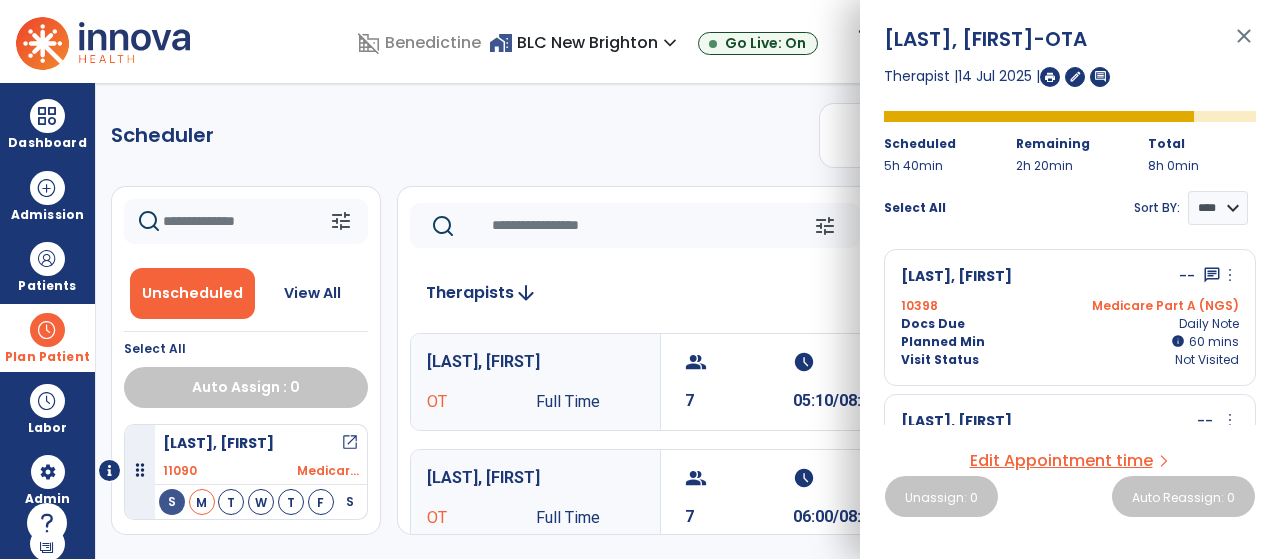 scroll, scrollTop: 436, scrollLeft: 0, axis: vertical 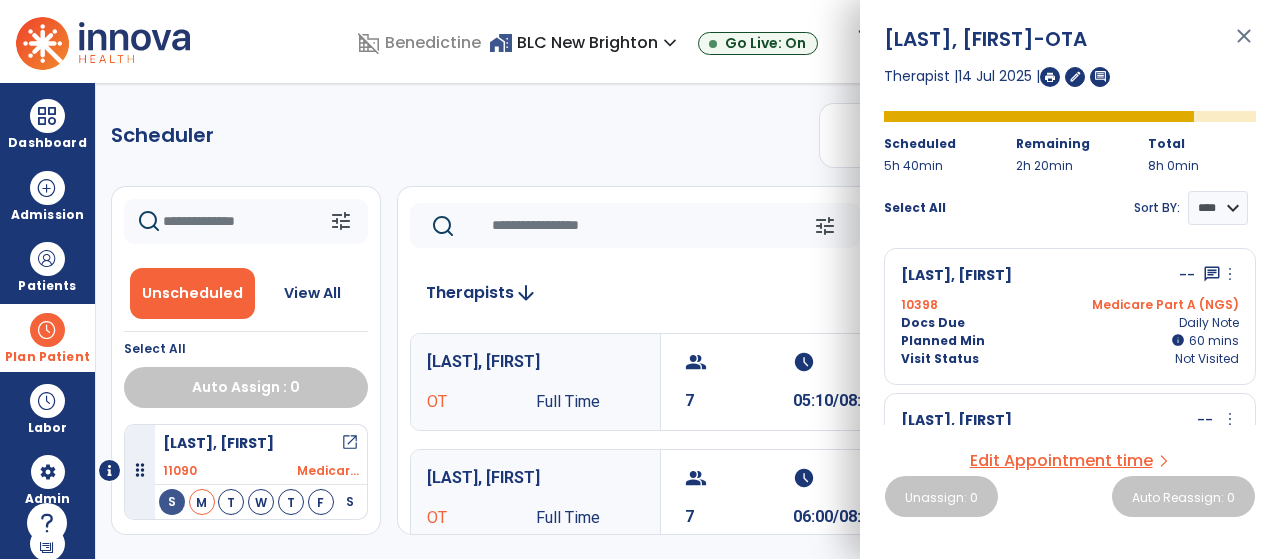 click on "more_vert" at bounding box center [1230, 274] 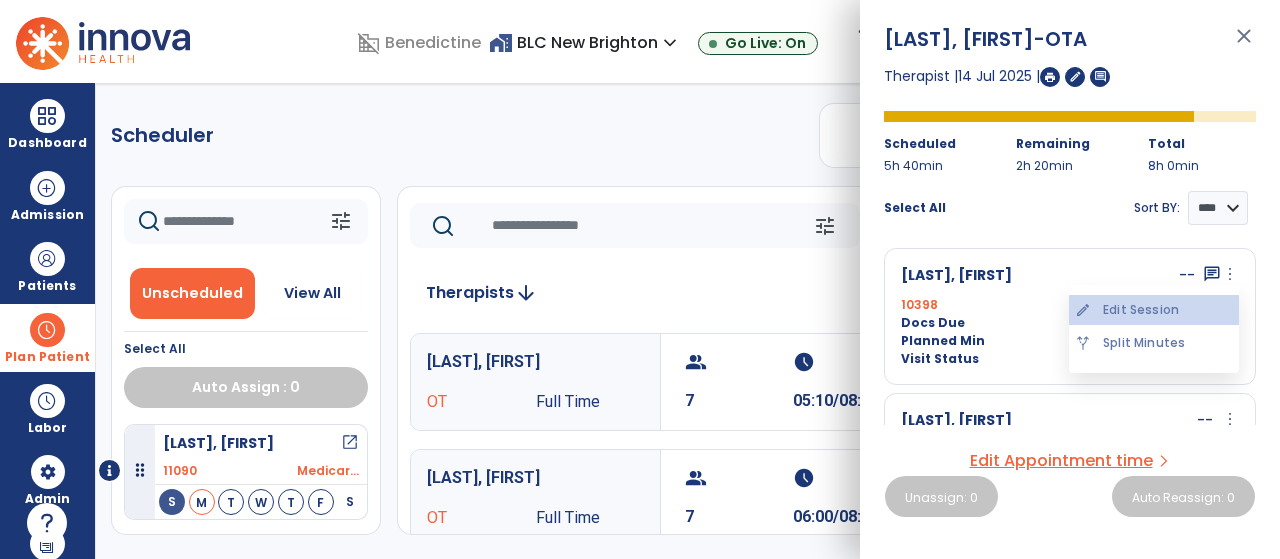 click on "edit   Edit Session" at bounding box center (1154, 310) 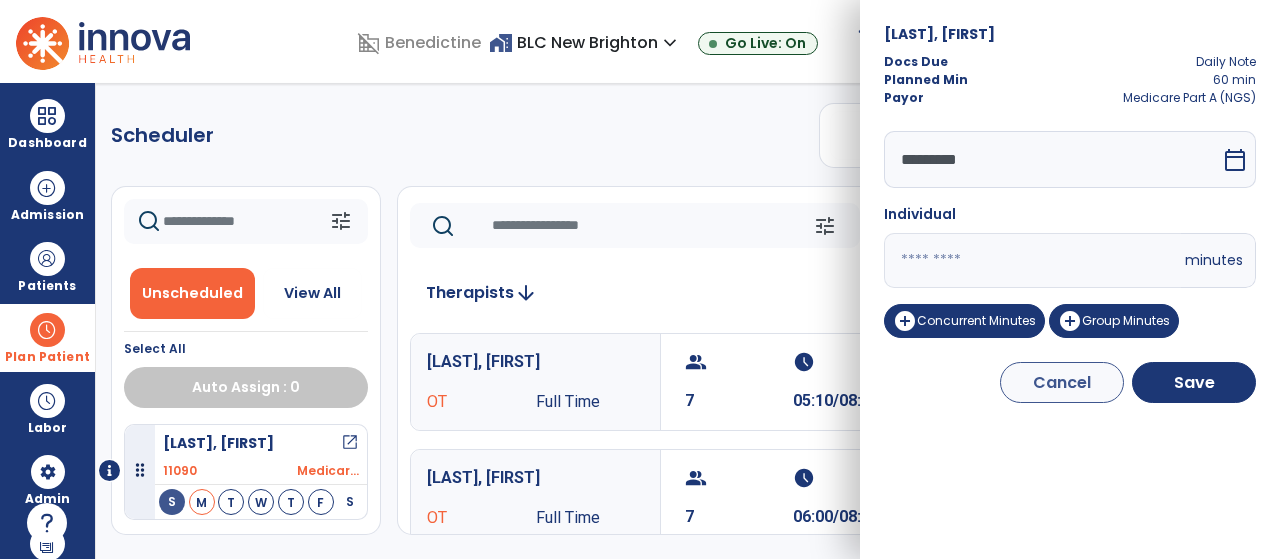 click on "**" at bounding box center [1032, 260] 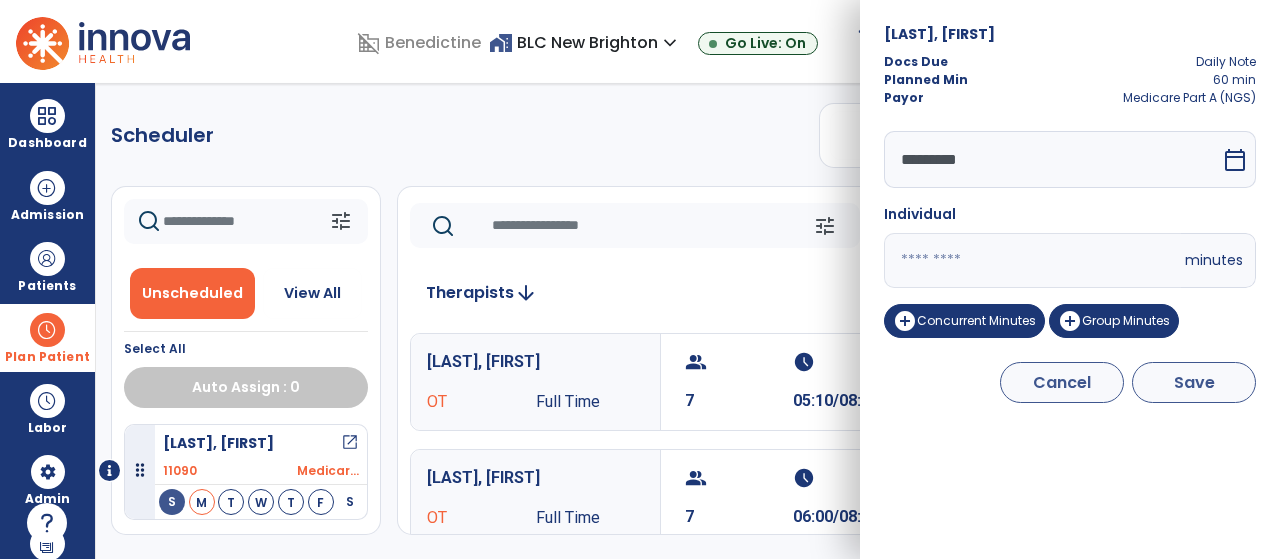 type on "**" 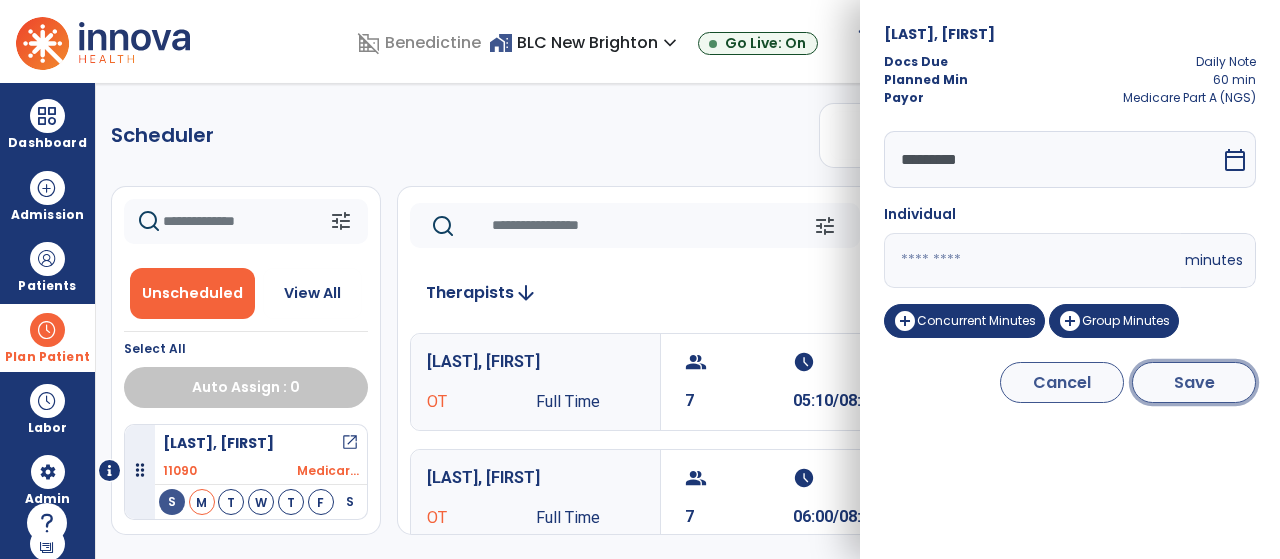click on "Save" at bounding box center (1194, 382) 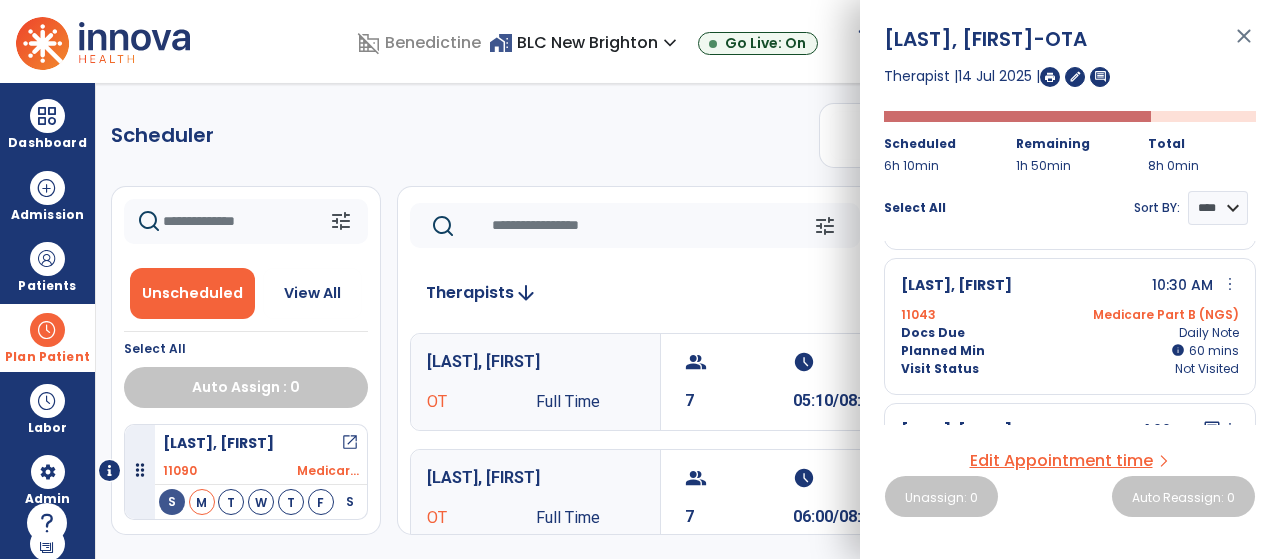 scroll, scrollTop: 75, scrollLeft: 0, axis: vertical 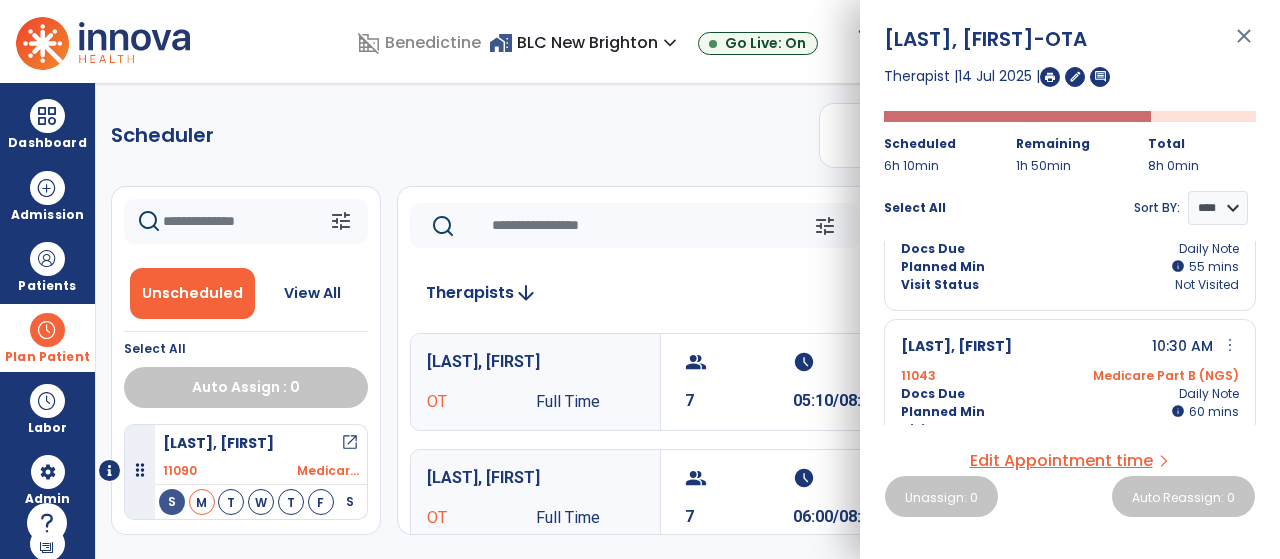 click on "more_vert" at bounding box center [1230, 345] 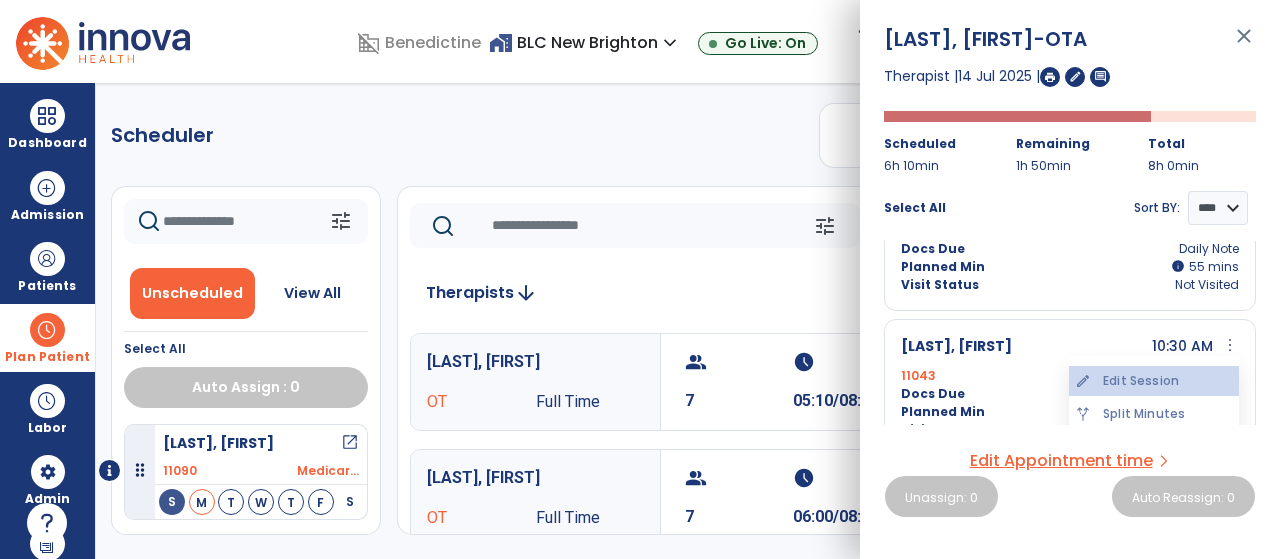 click on "edit   Edit Session" at bounding box center [1154, 381] 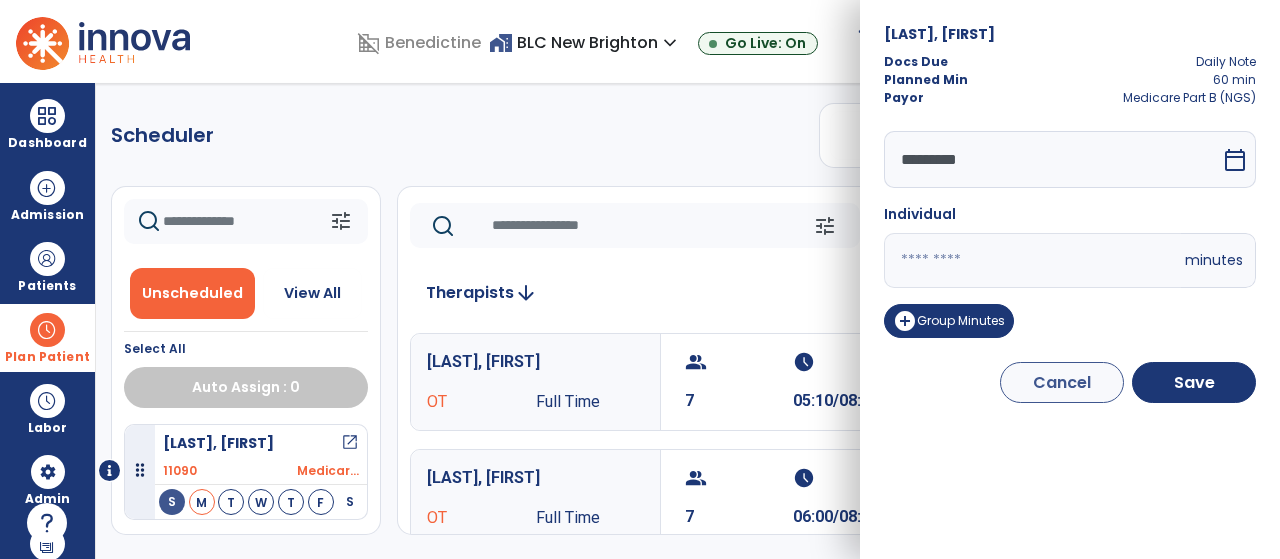 click on "**" at bounding box center (1032, 260) 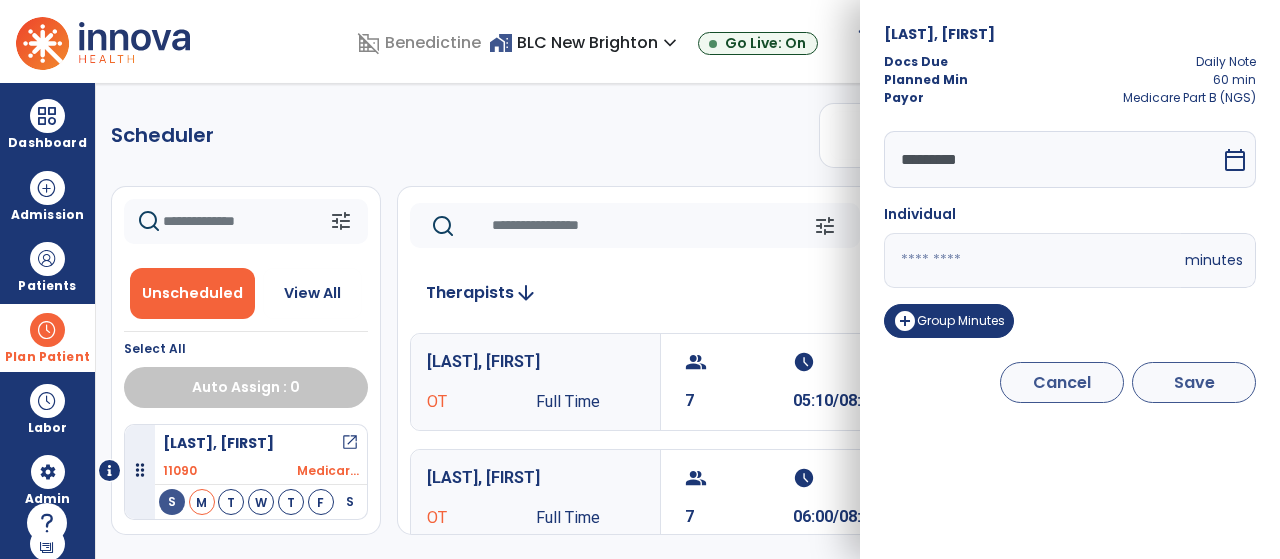 type on "**" 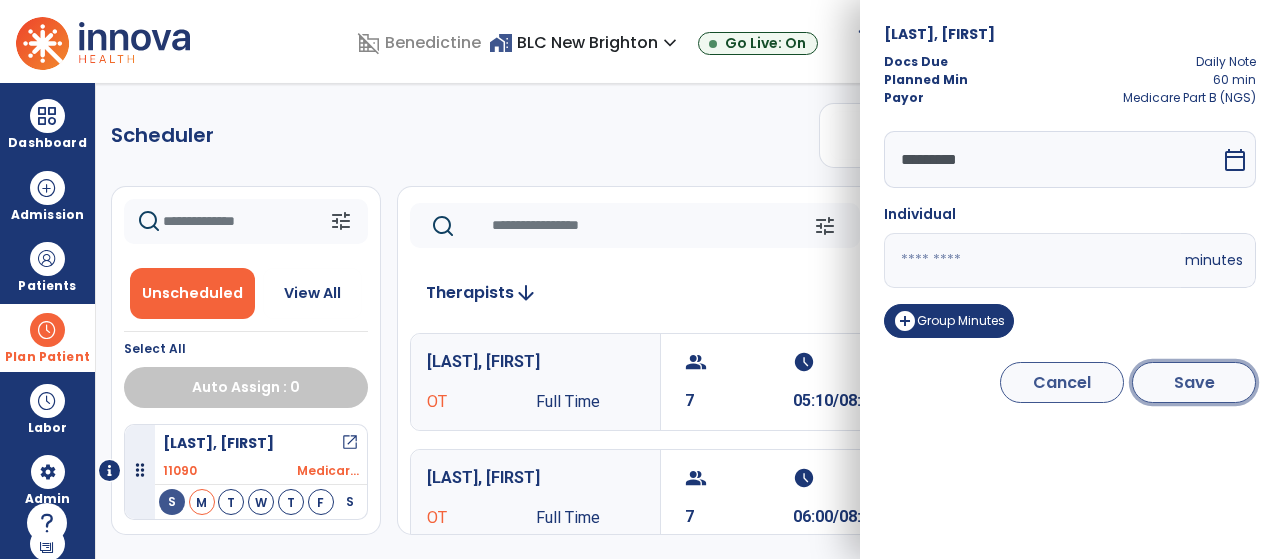 click on "Save" at bounding box center (1194, 382) 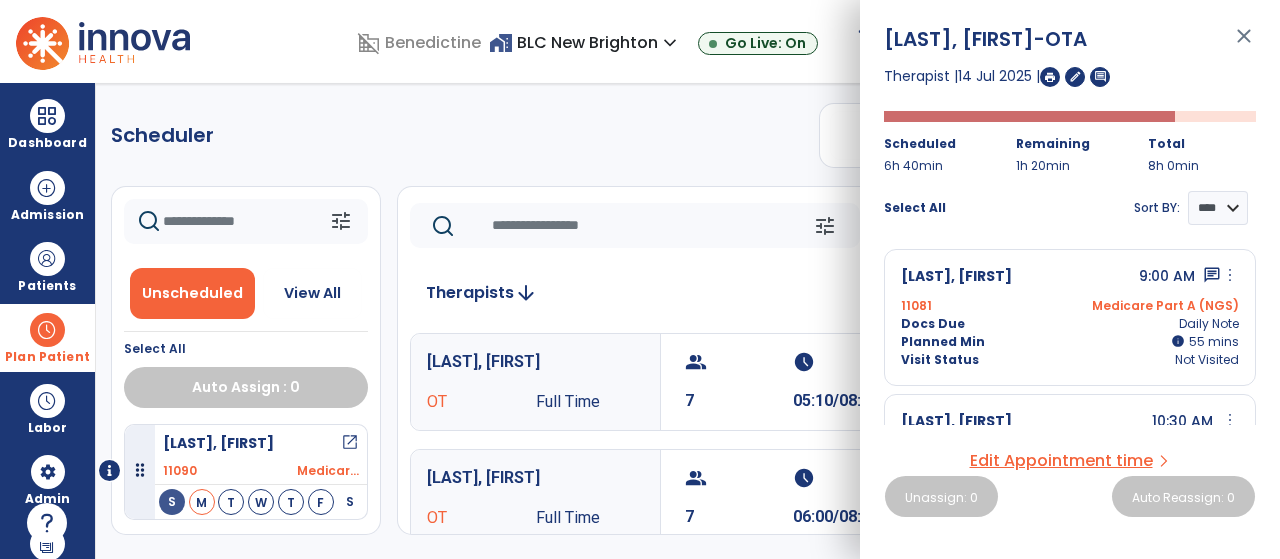 click on "close" at bounding box center [1244, 45] 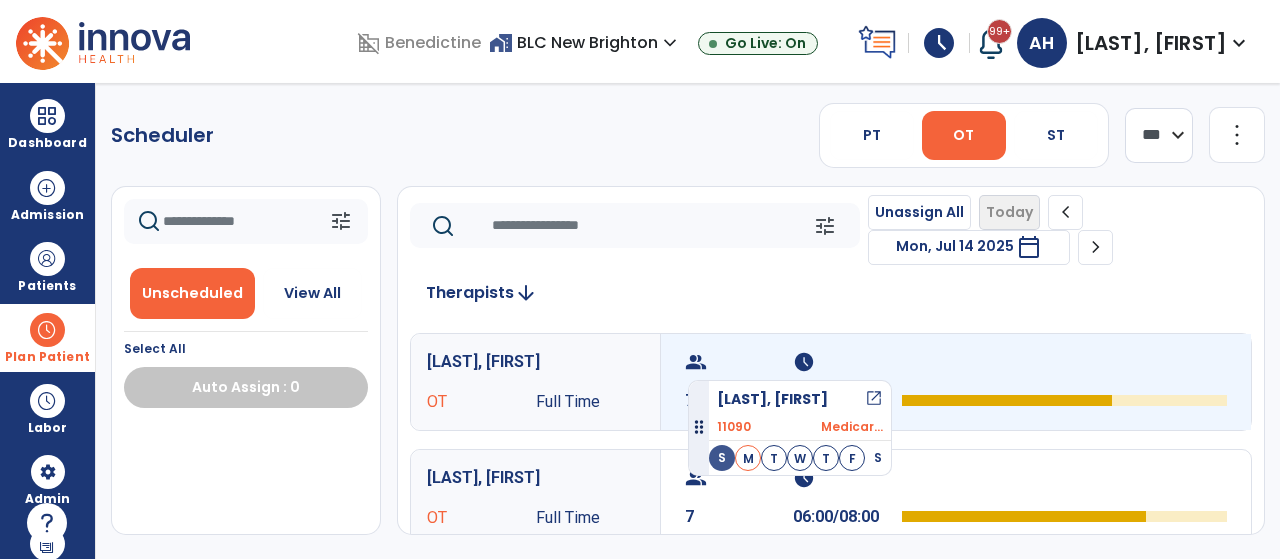 drag, startPoint x: 137, startPoint y: 479, endPoint x: 688, endPoint y: 369, distance: 561.87274 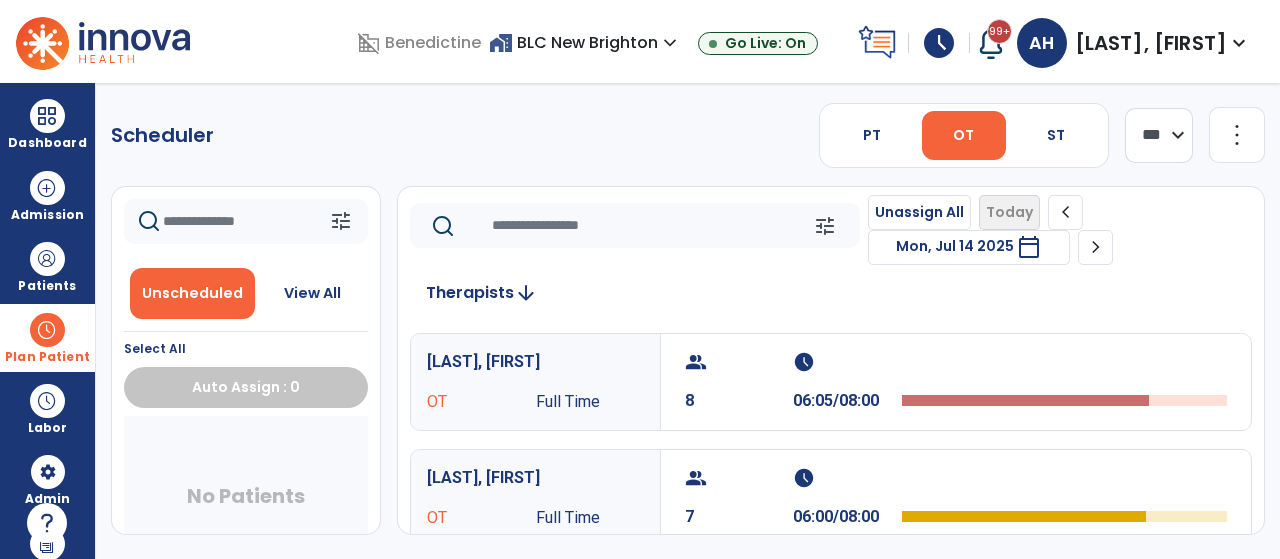 click on "more_vert" 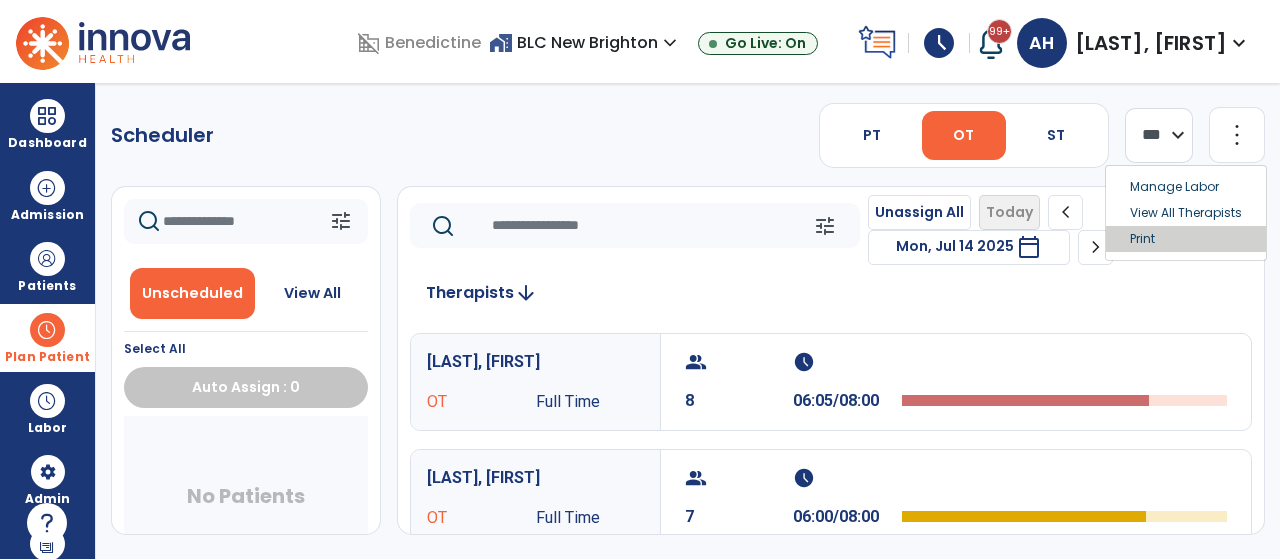 click on "Print" at bounding box center (1186, 239) 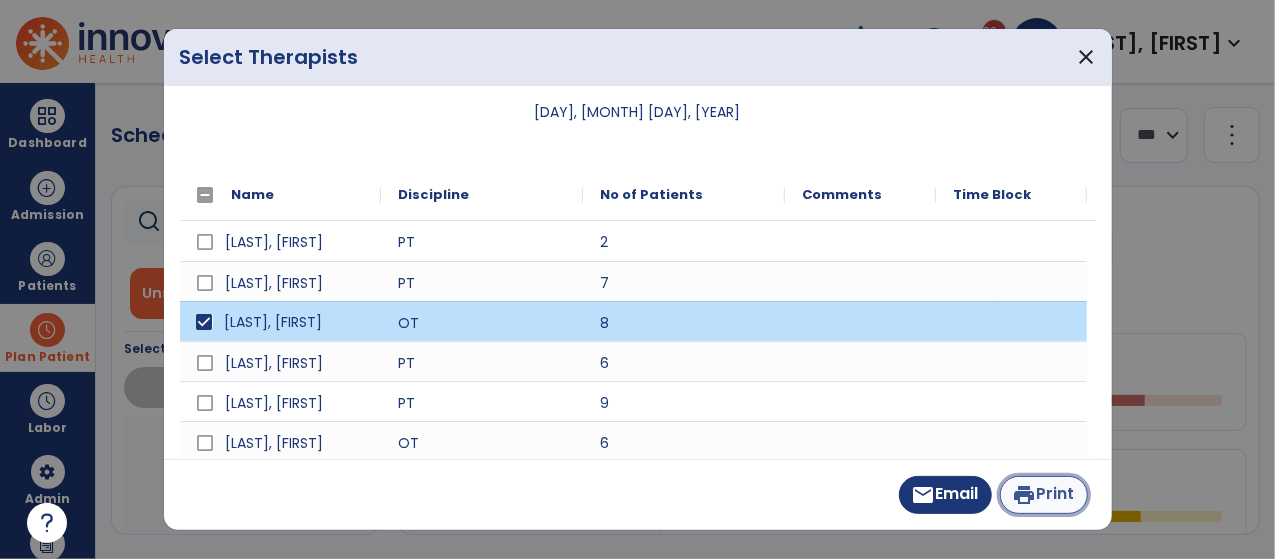click on "print  Print" at bounding box center (1044, 495) 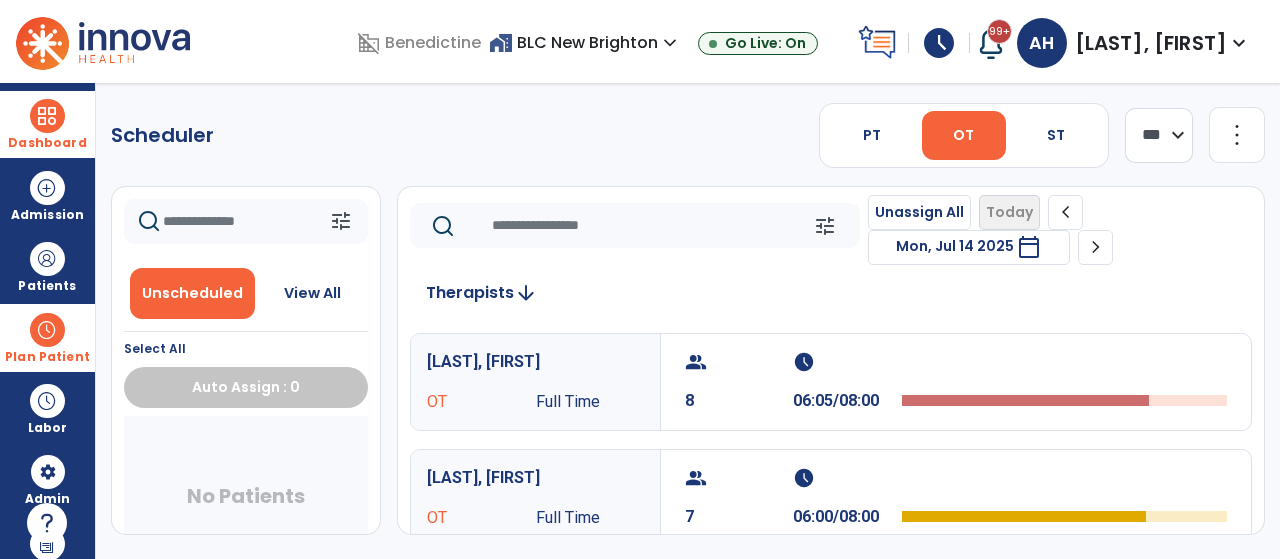click at bounding box center (47, 116) 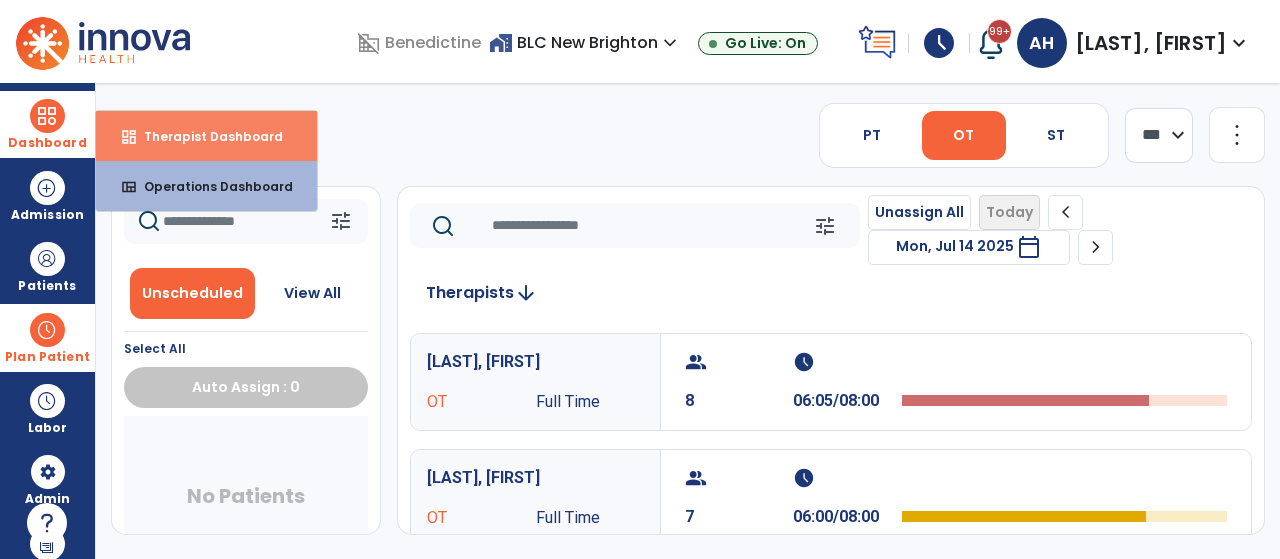 click on "Therapist Dashboard" at bounding box center (205, 136) 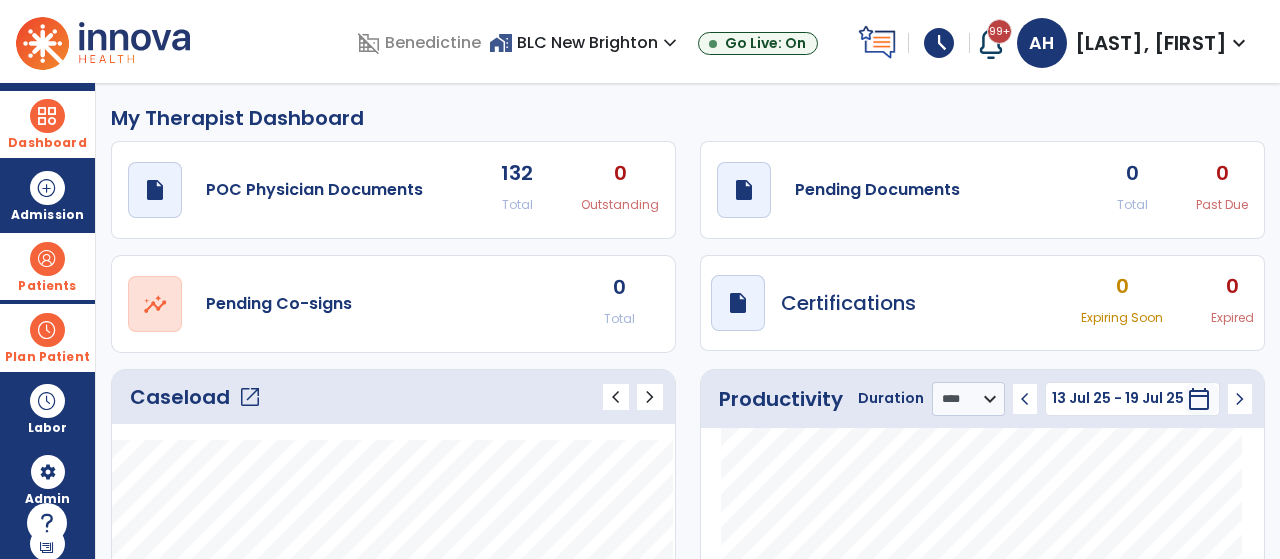 click at bounding box center (47, 259) 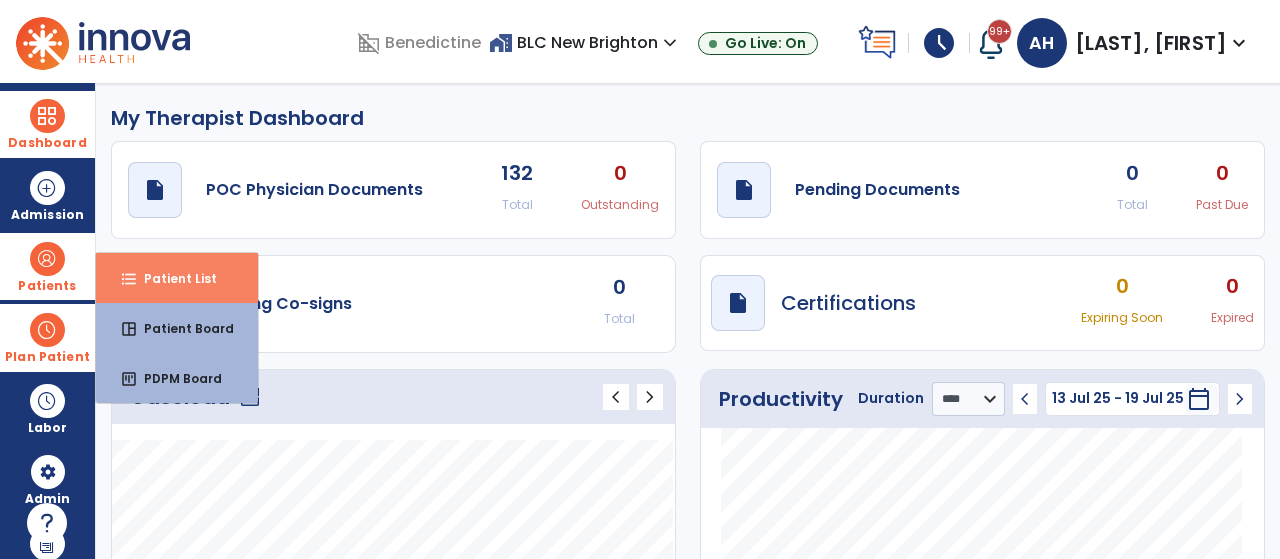 click on "format_list_bulleted  Patient List" at bounding box center (177, 278) 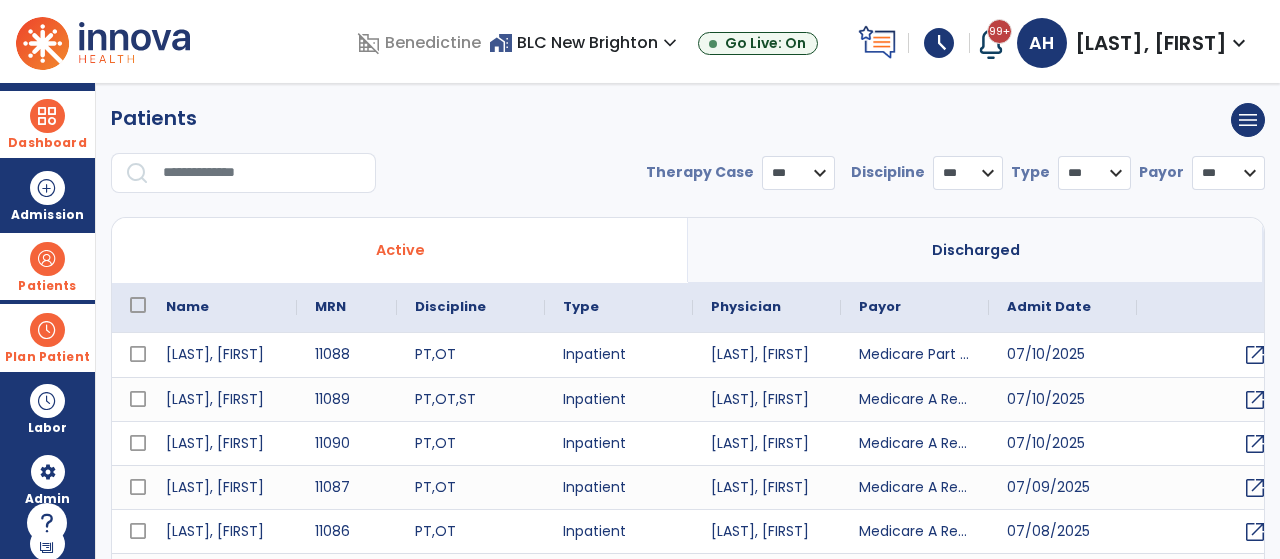 select on "***" 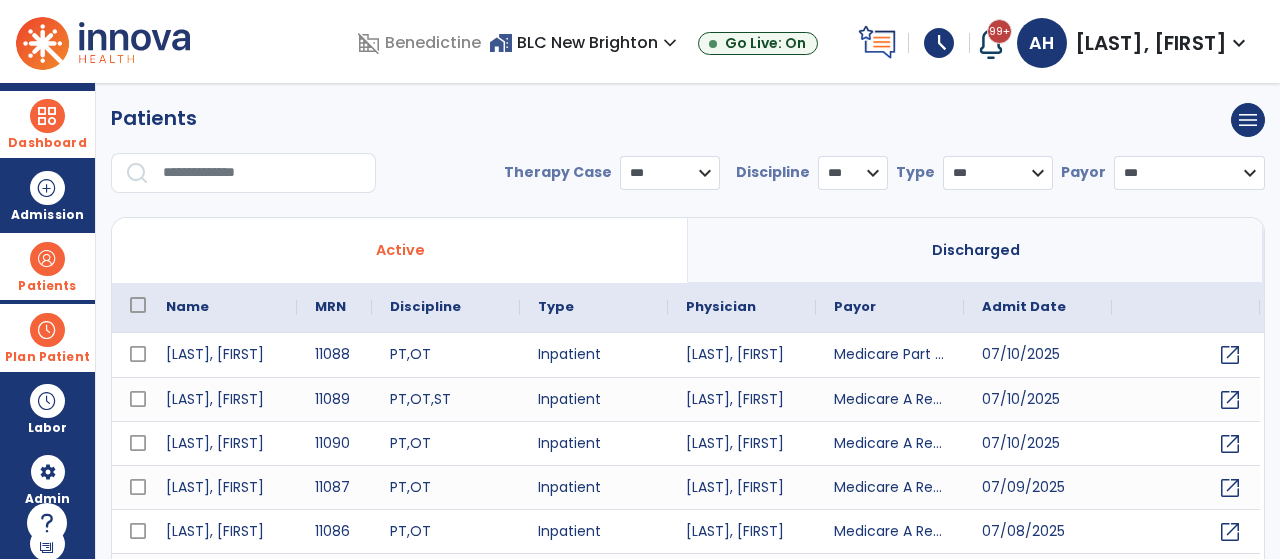 click at bounding box center (262, 173) 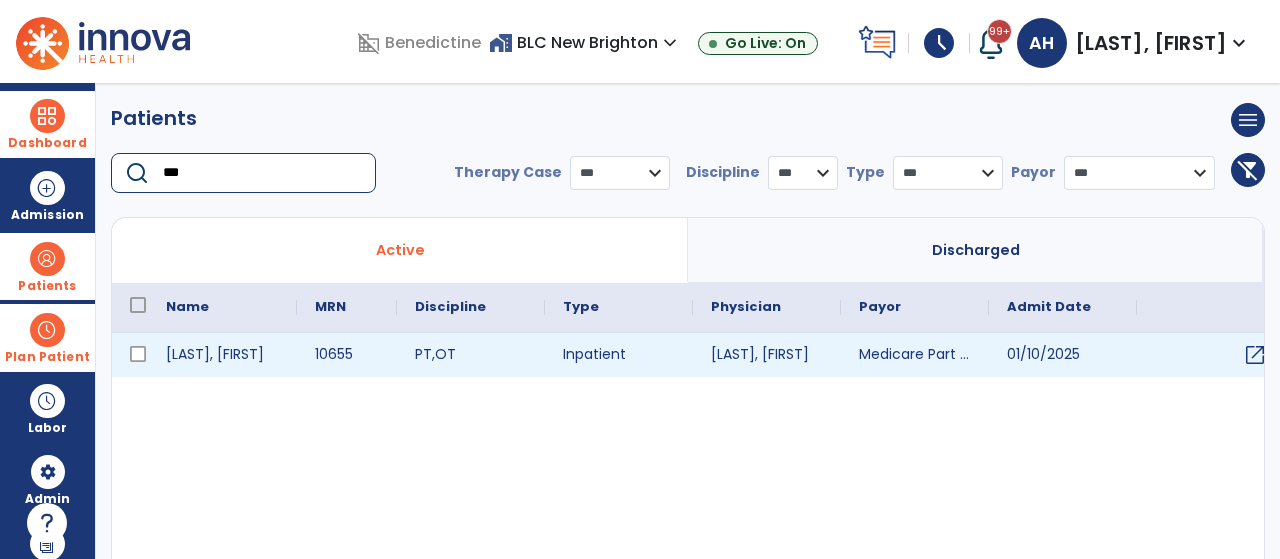 type on "***" 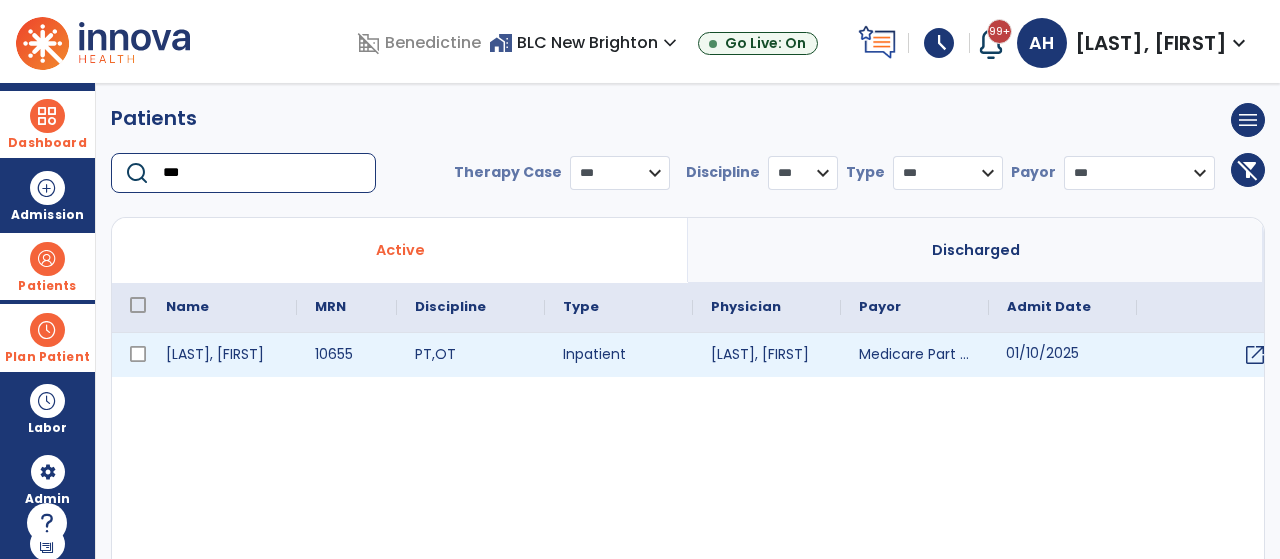 click on "01/10/2025" at bounding box center [1063, 355] 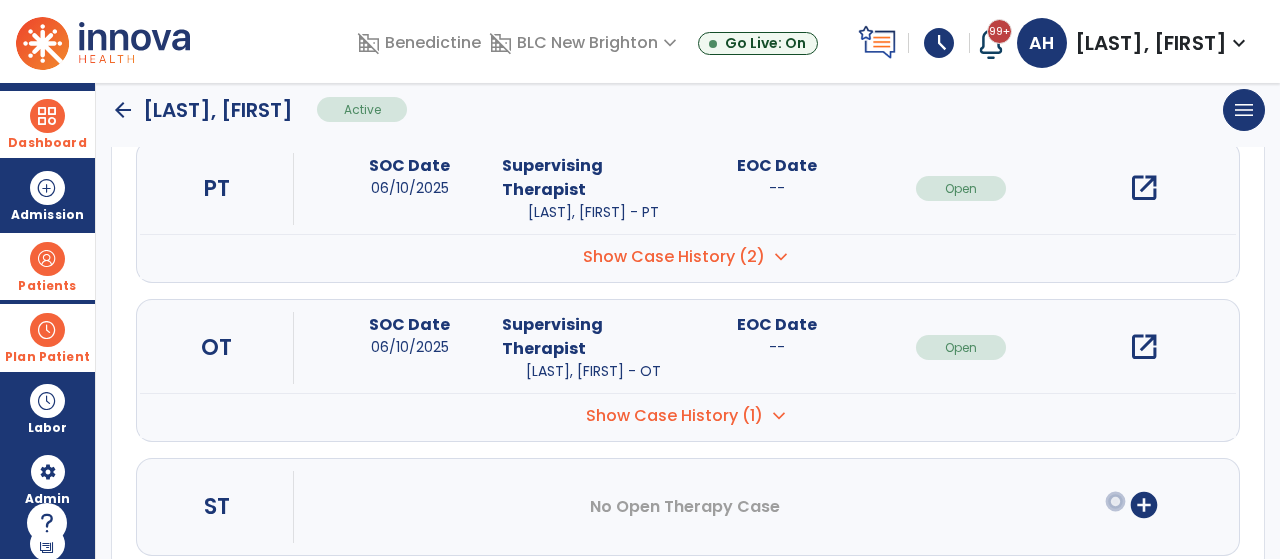 scroll, scrollTop: 292, scrollLeft: 0, axis: vertical 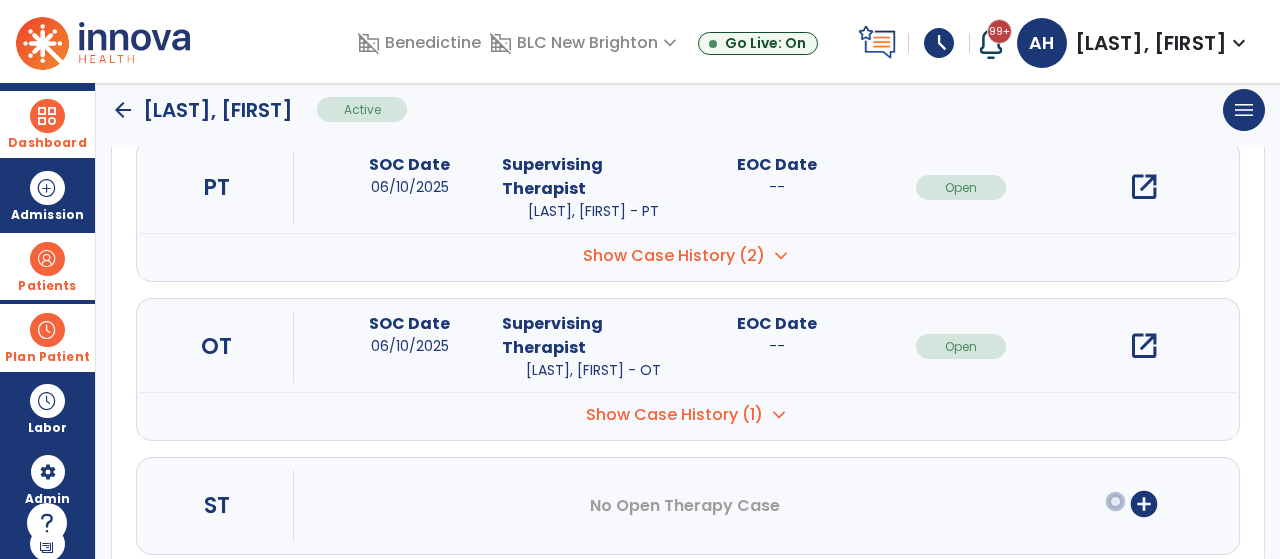 click on "open_in_new" at bounding box center [1144, 346] 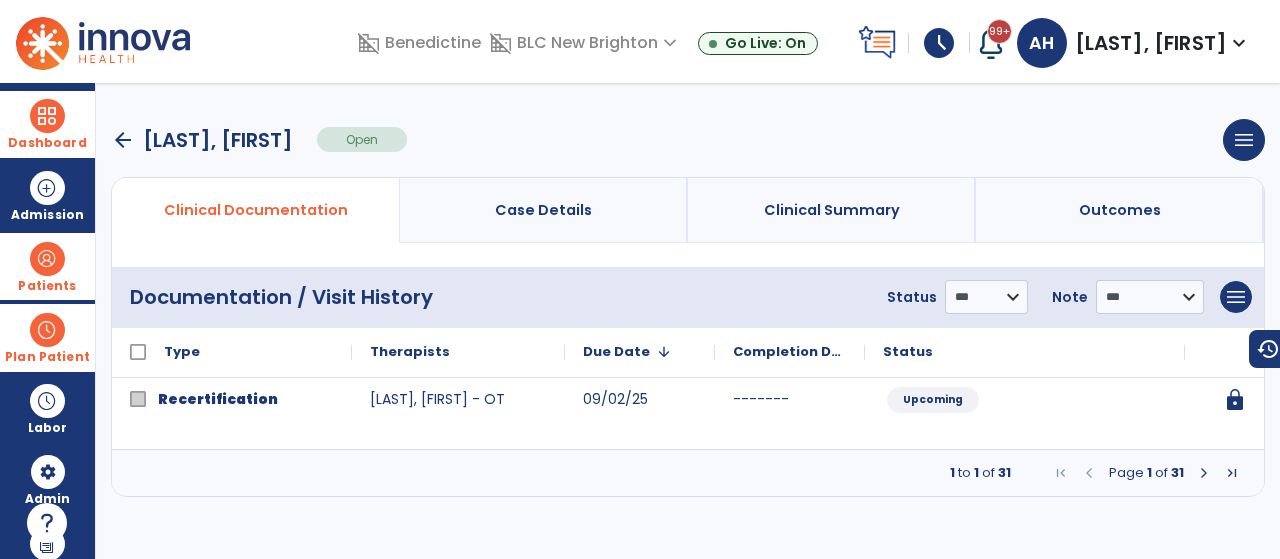 scroll, scrollTop: 0, scrollLeft: 0, axis: both 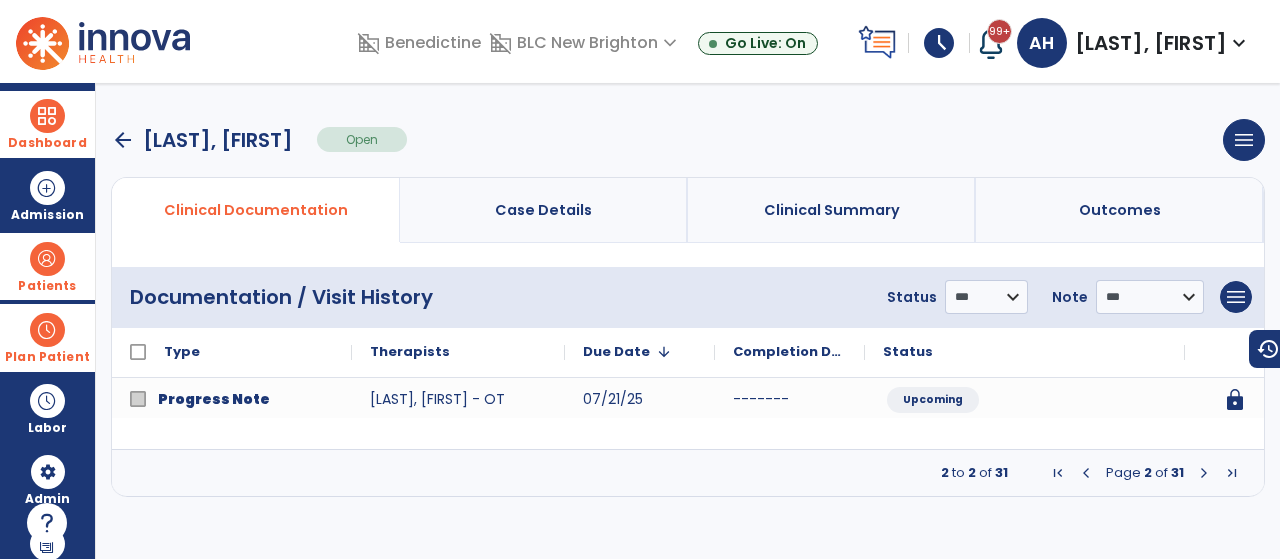 click at bounding box center (1204, 473) 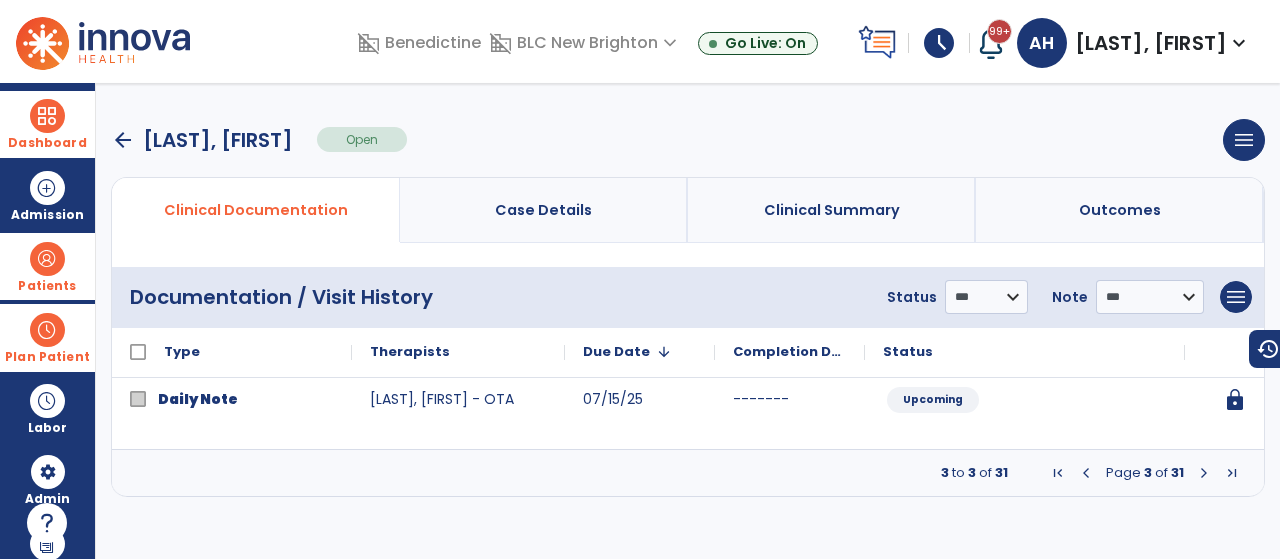 click at bounding box center (1204, 473) 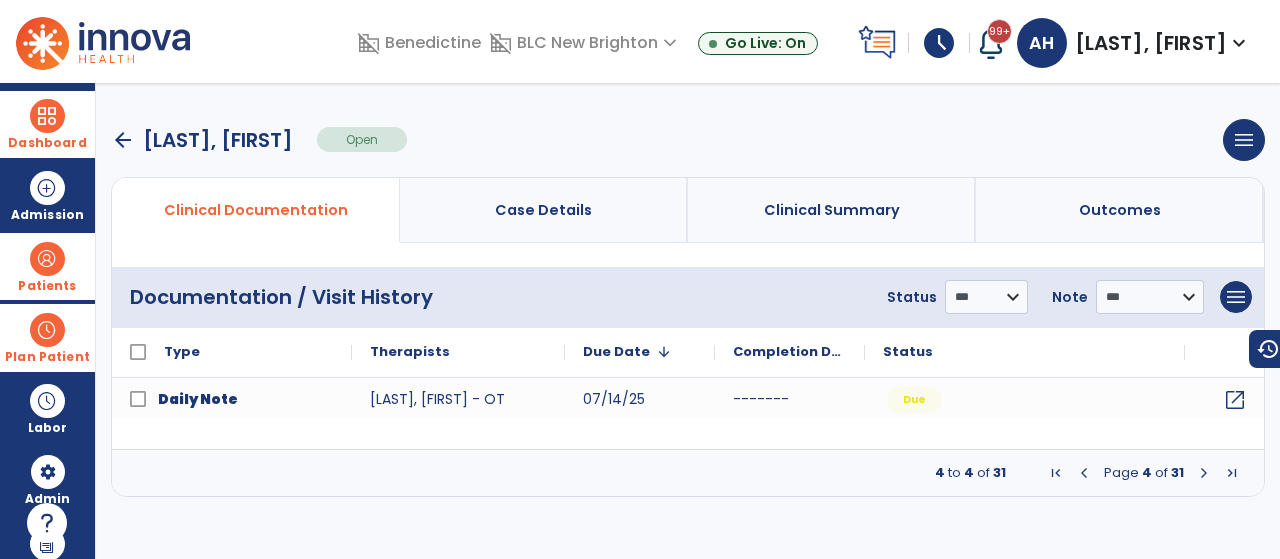 click at bounding box center [1204, 473] 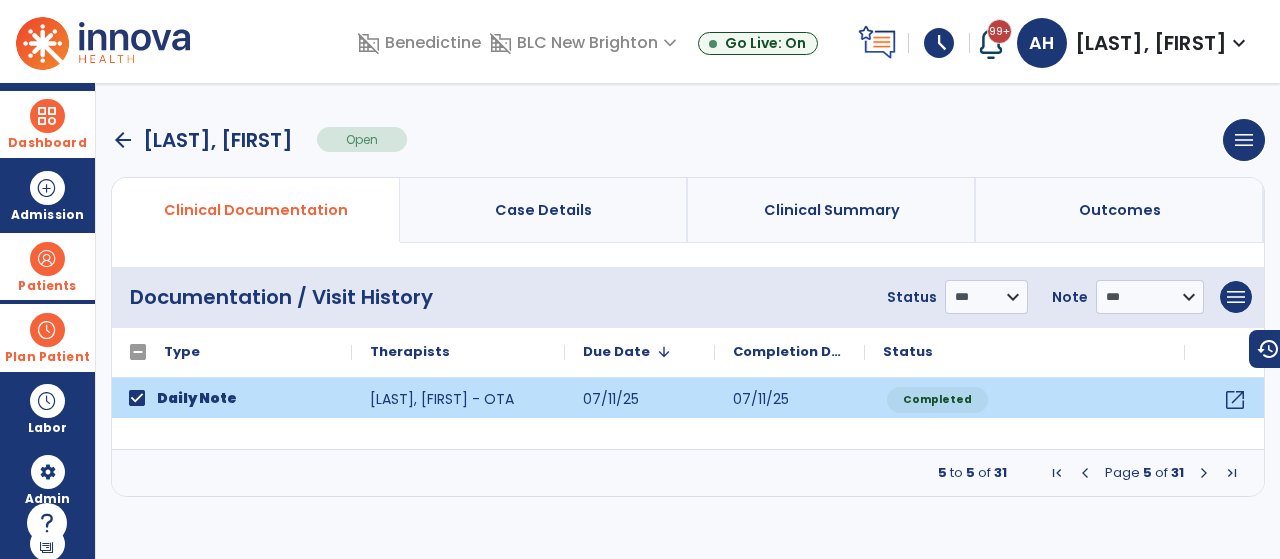 click at bounding box center [1204, 473] 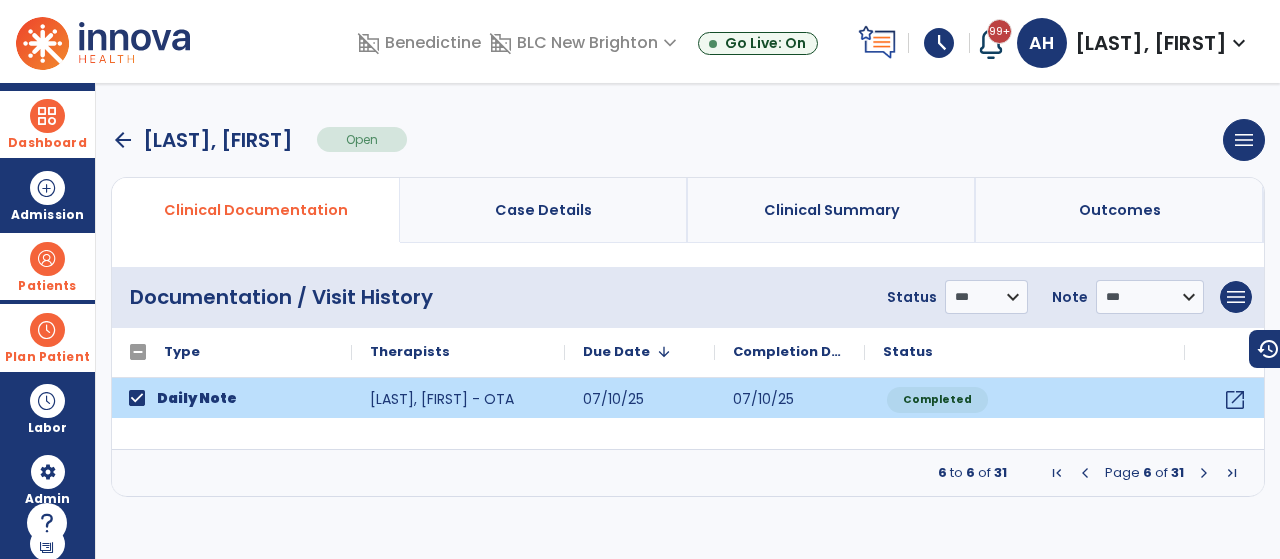 click at bounding box center [1204, 473] 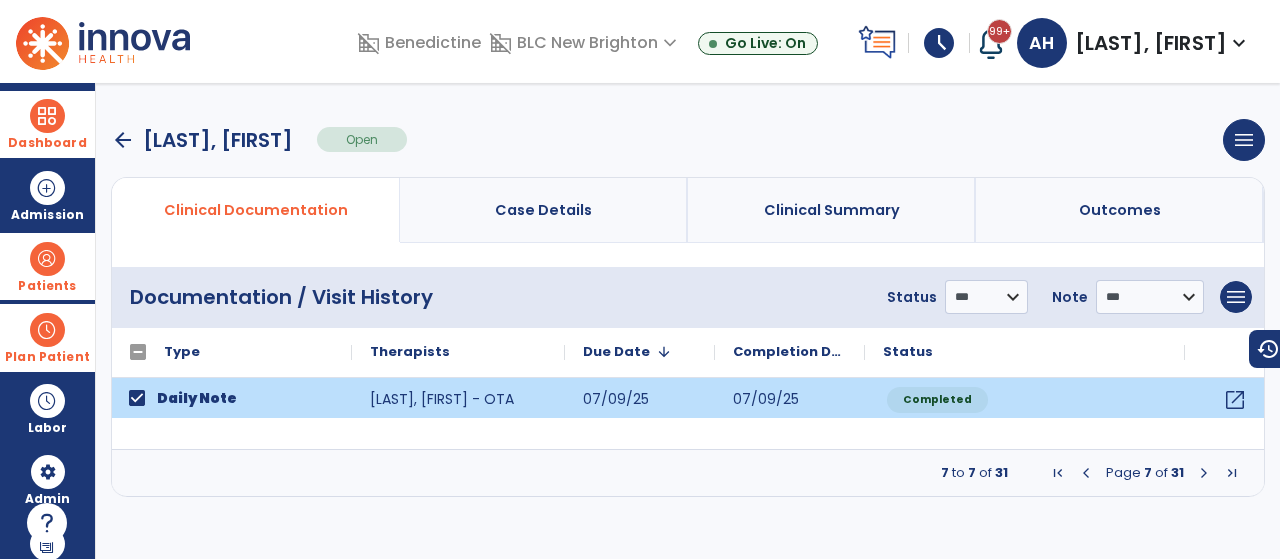 click at bounding box center (1204, 473) 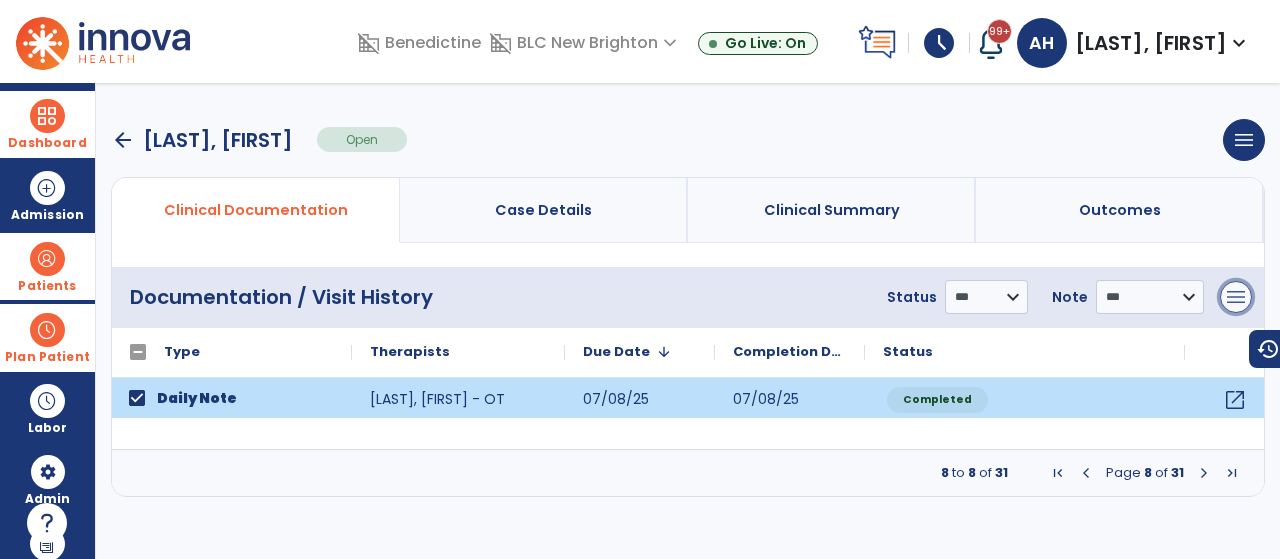 click on "menu" at bounding box center [1236, 297] 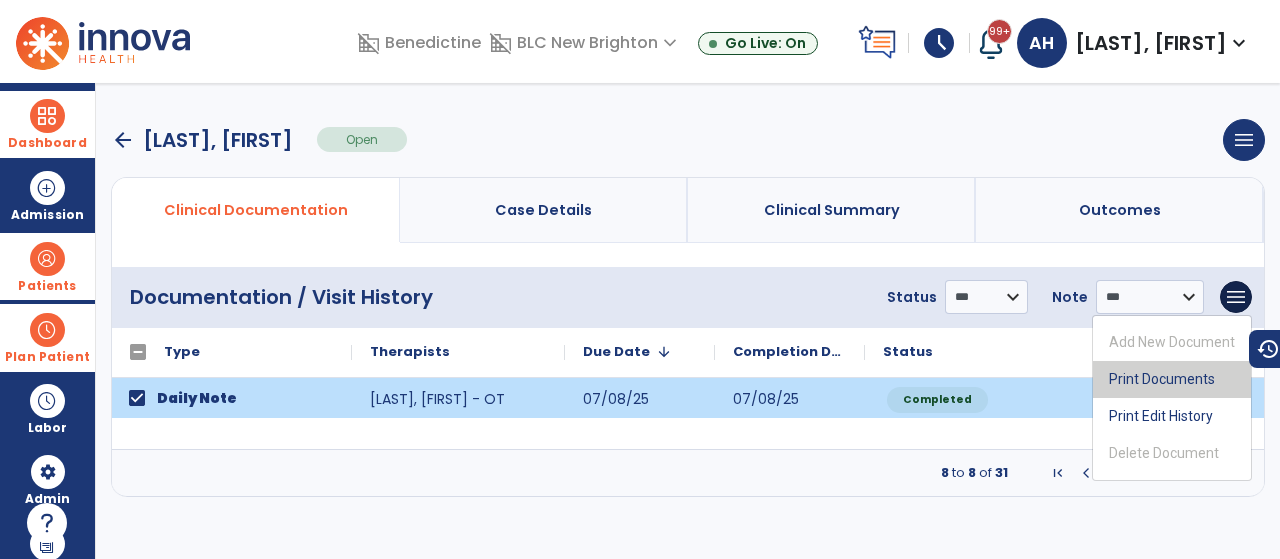 click on "Print Documents" at bounding box center (1172, 379) 